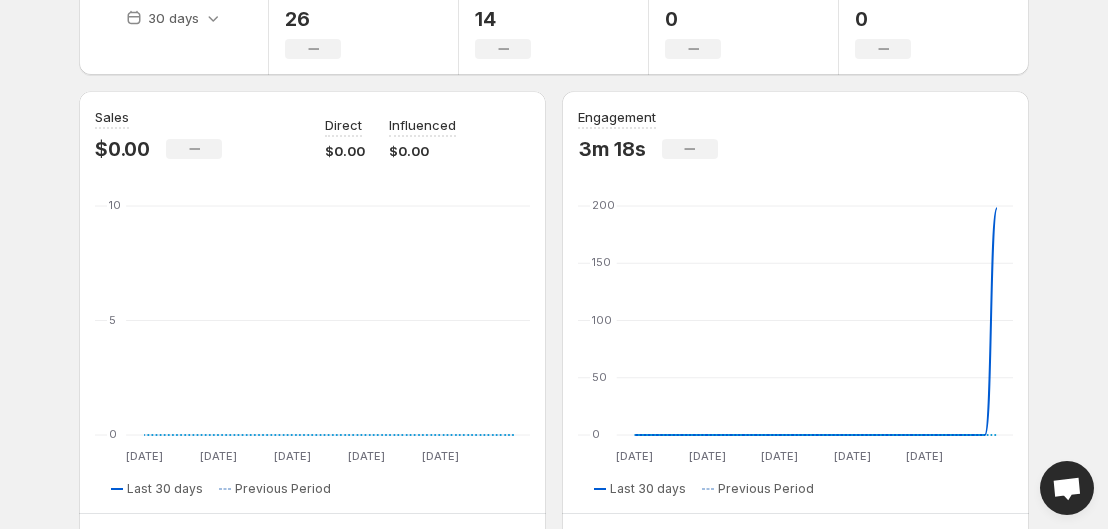 scroll, scrollTop: 0, scrollLeft: 0, axis: both 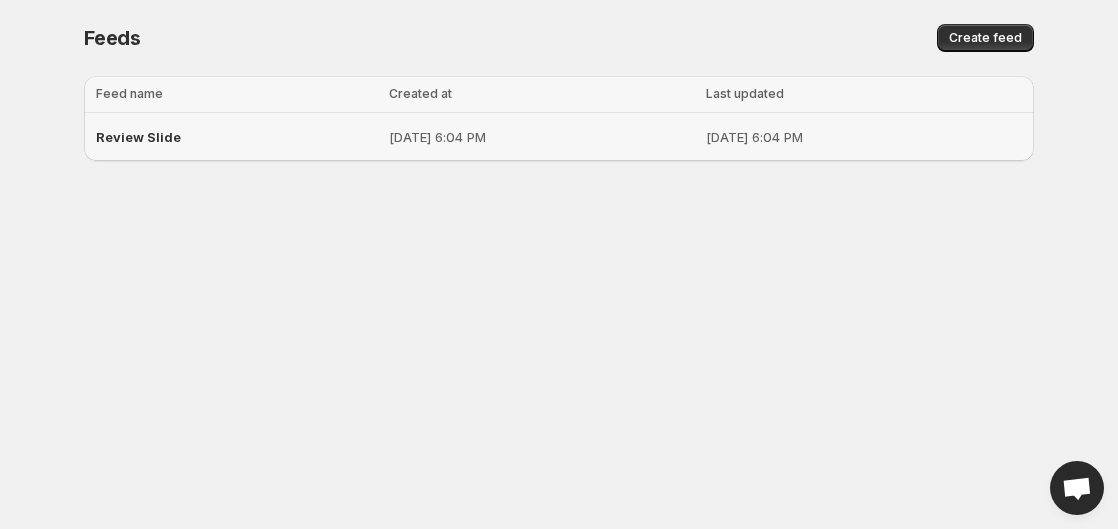 click on "Jul 8, 2025, 6:04 PM" at bounding box center [541, 137] 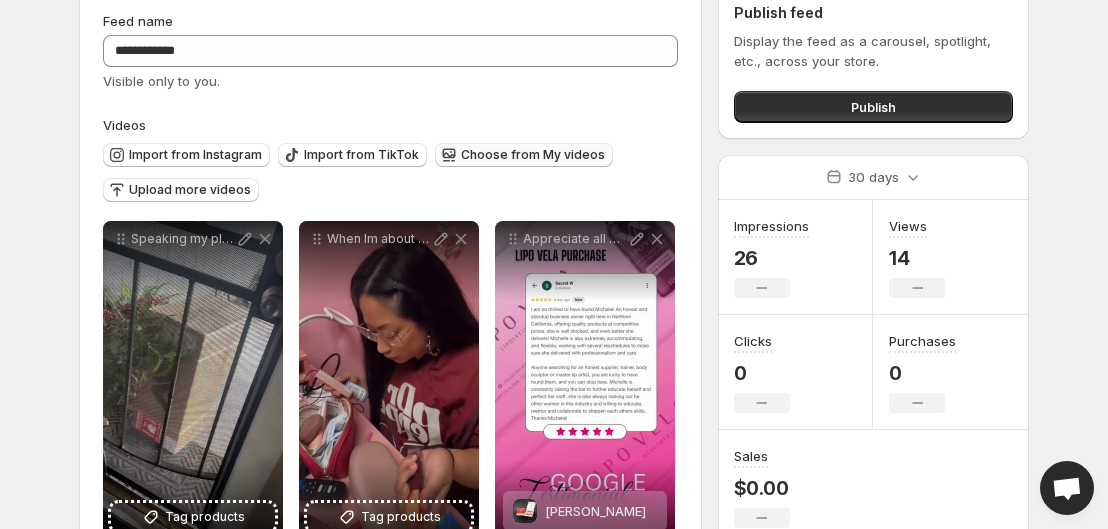 scroll, scrollTop: 91, scrollLeft: 0, axis: vertical 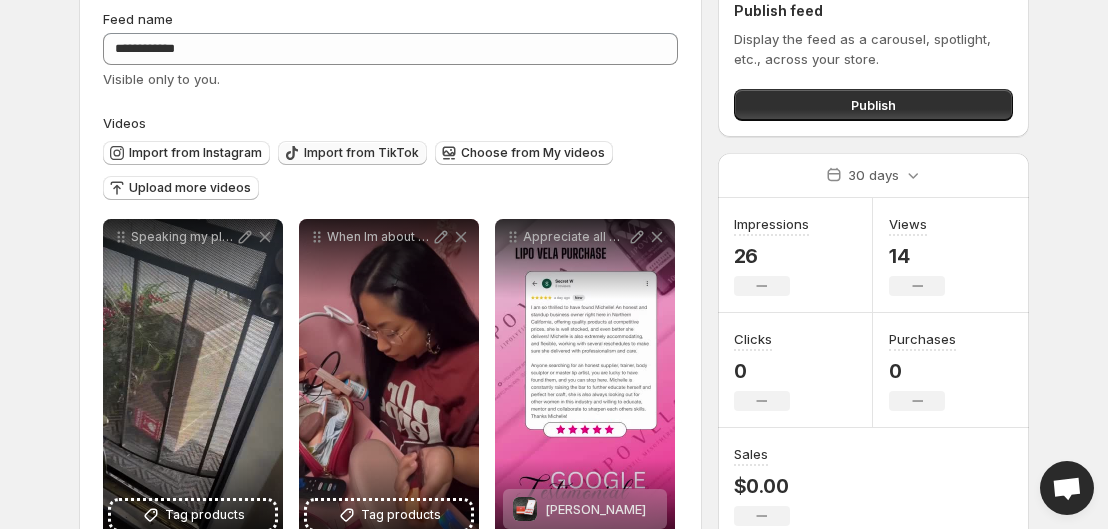 click on "Import from TikTok" at bounding box center (361, 153) 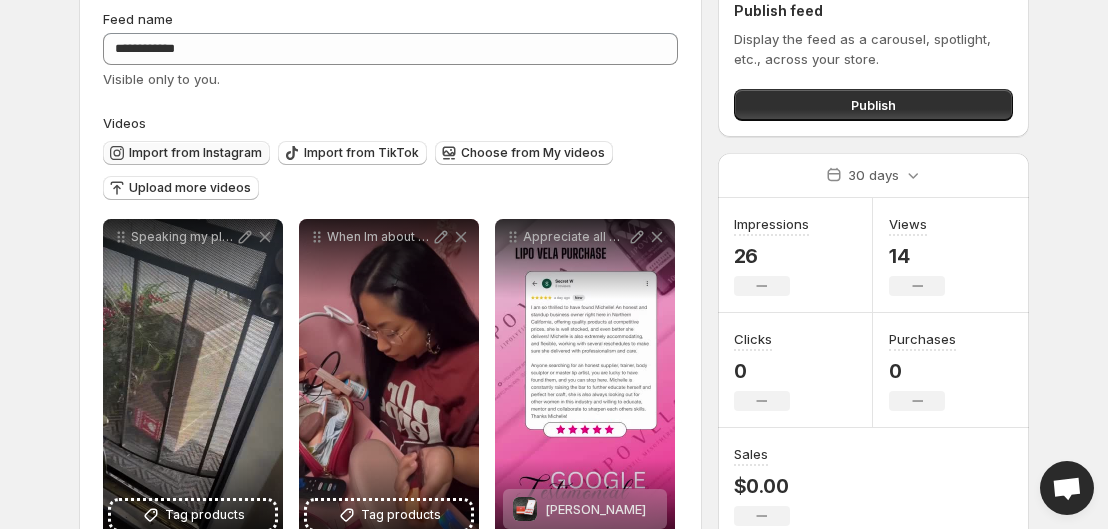 click on "Import from Instagram" at bounding box center [195, 153] 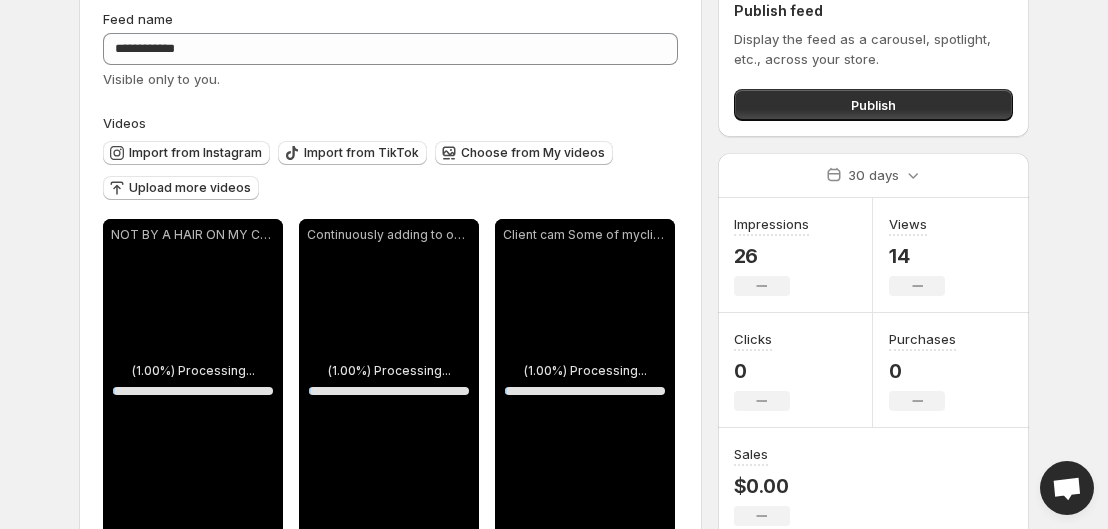 scroll, scrollTop: 0, scrollLeft: 0, axis: both 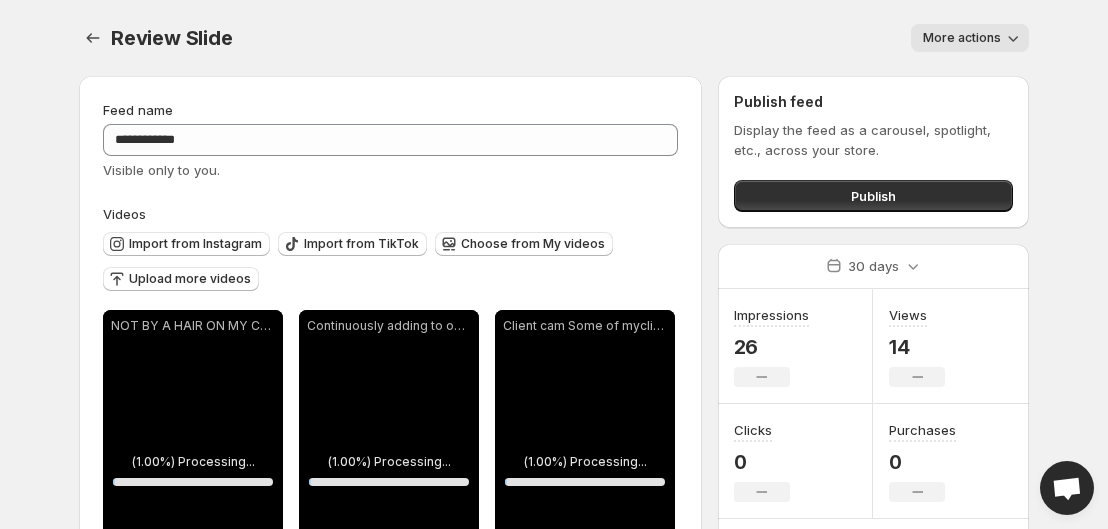 click on "More actions" at bounding box center [962, 38] 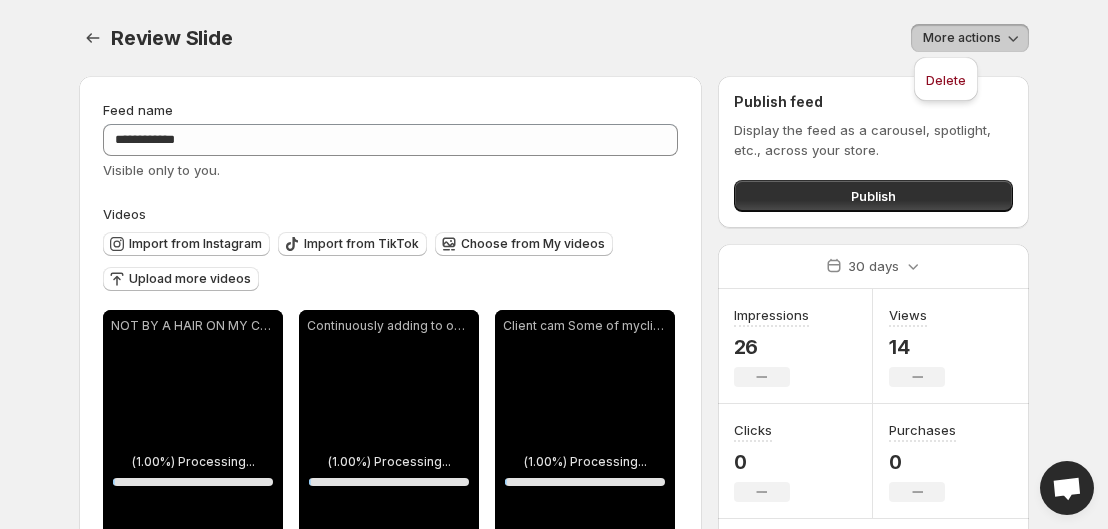 click on "More actions" at bounding box center [962, 38] 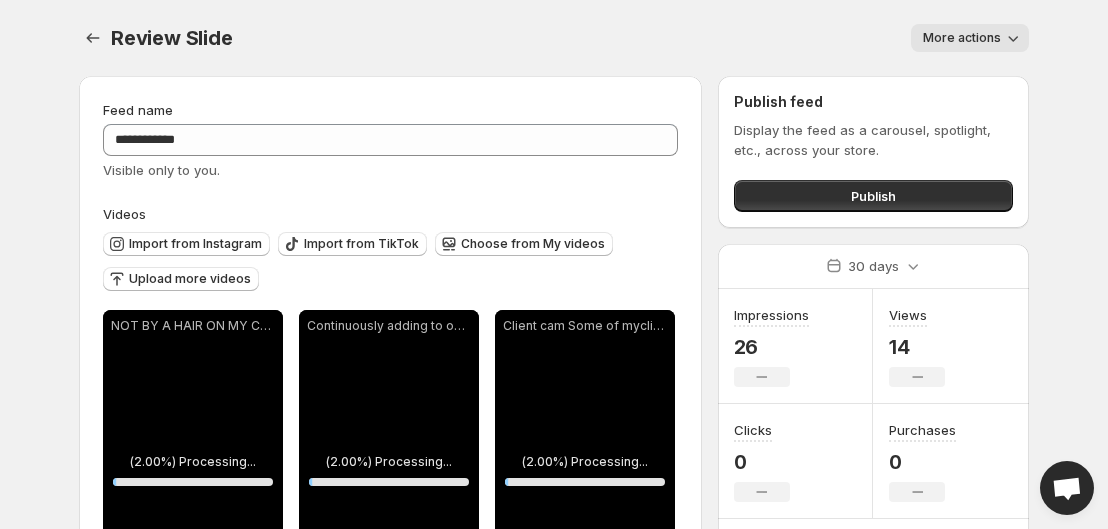 click on "More actions" at bounding box center [962, 38] 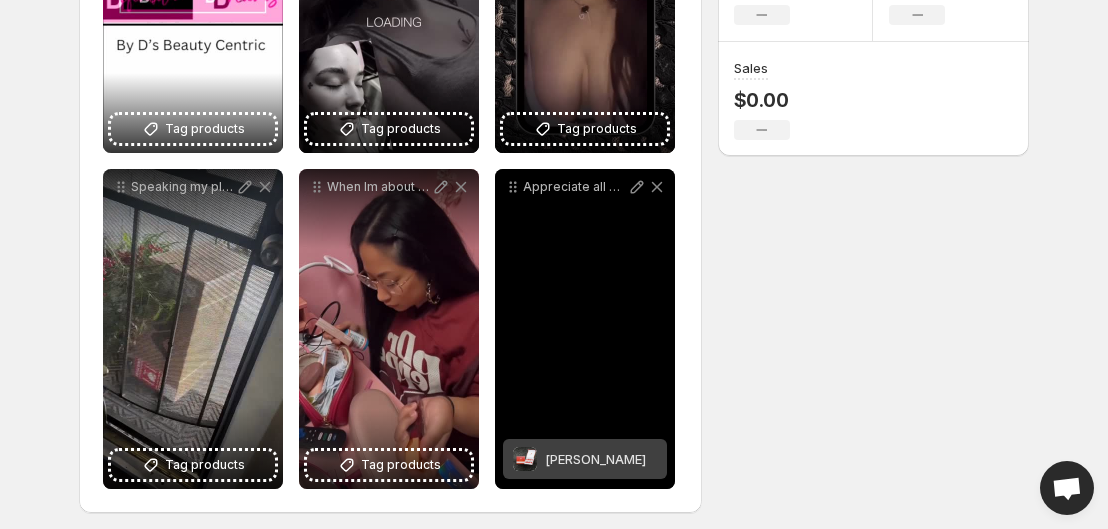 scroll, scrollTop: 485, scrollLeft: 0, axis: vertical 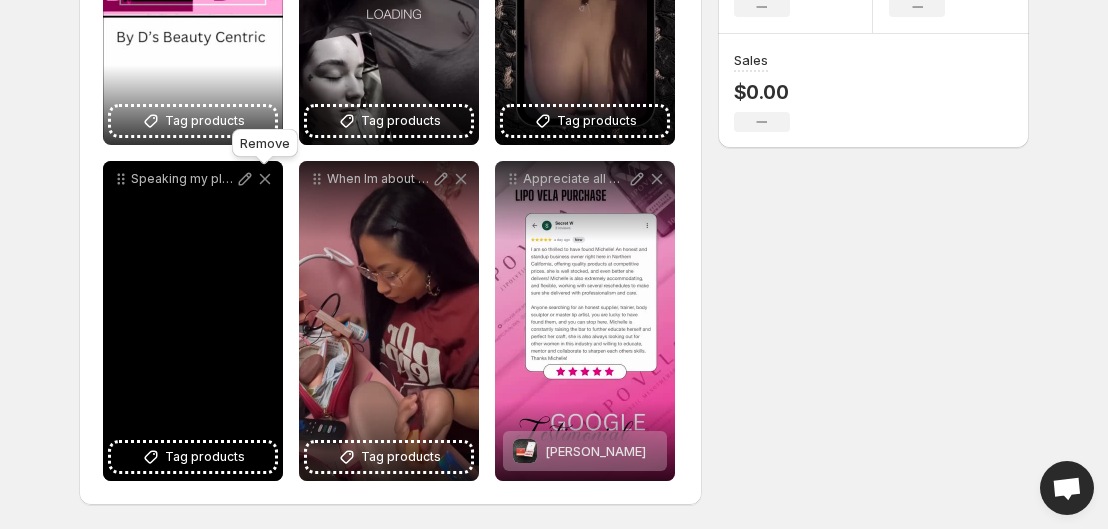click 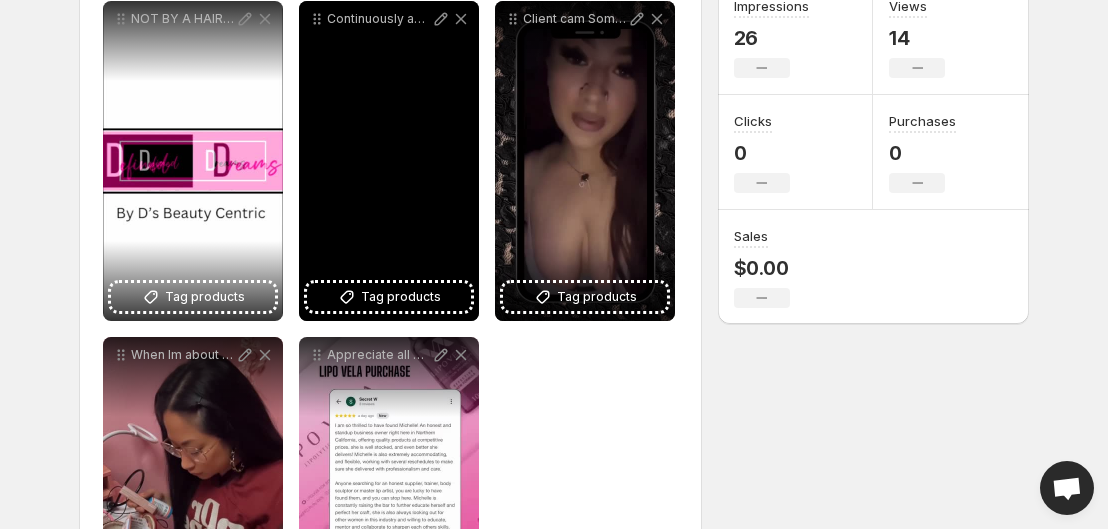 scroll, scrollTop: 307, scrollLeft: 0, axis: vertical 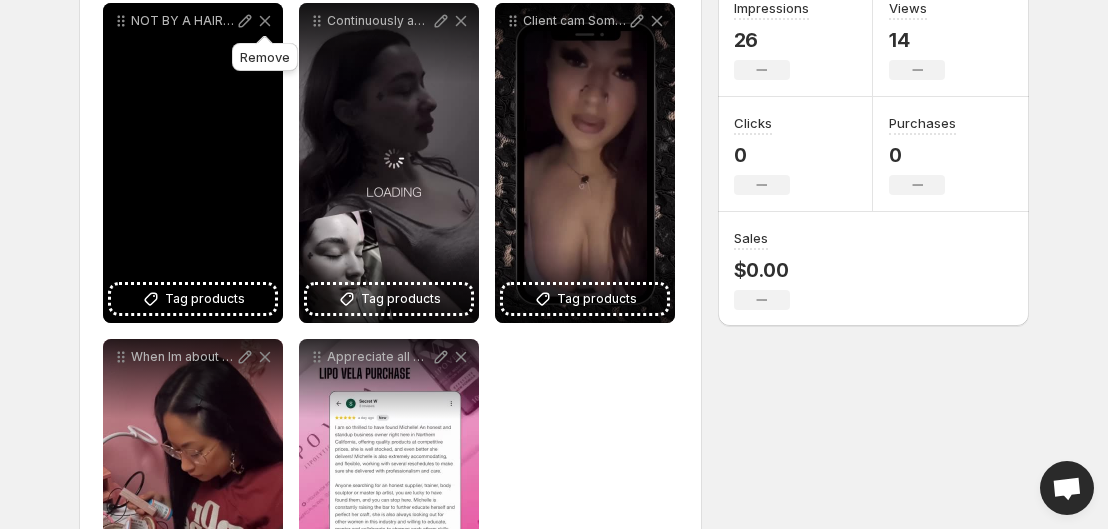 click 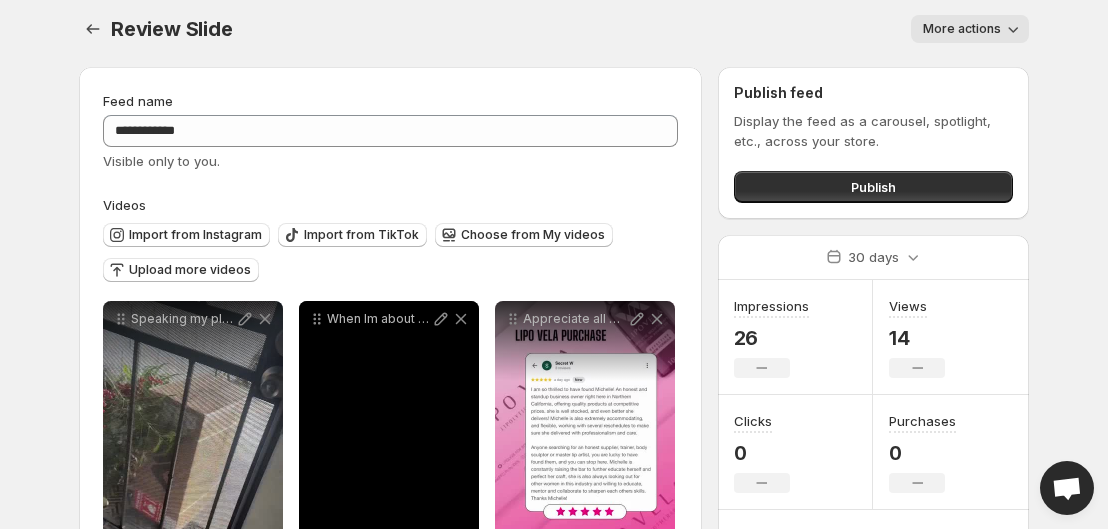 scroll, scrollTop: 149, scrollLeft: 0, axis: vertical 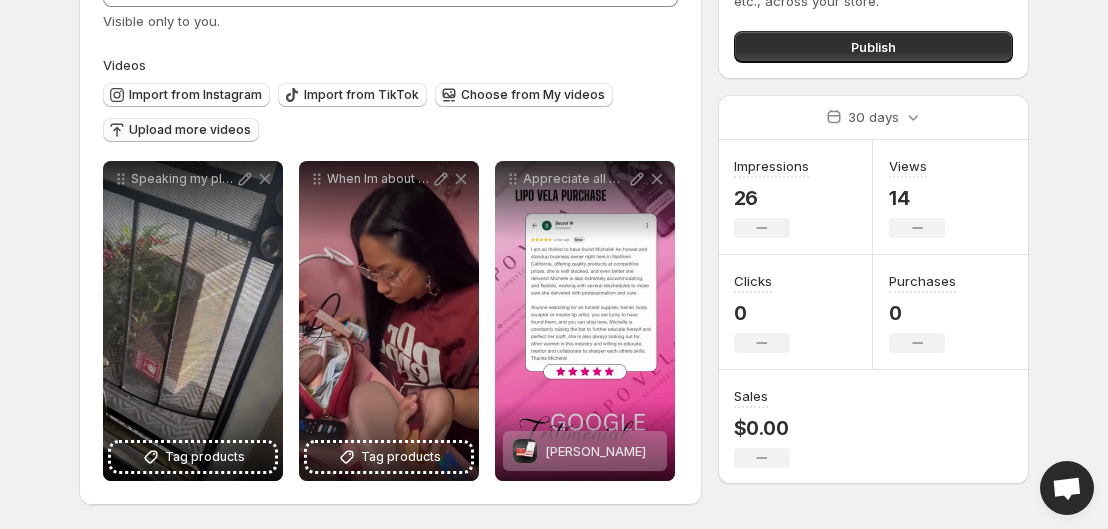 click on "Upload more videos" at bounding box center (190, 130) 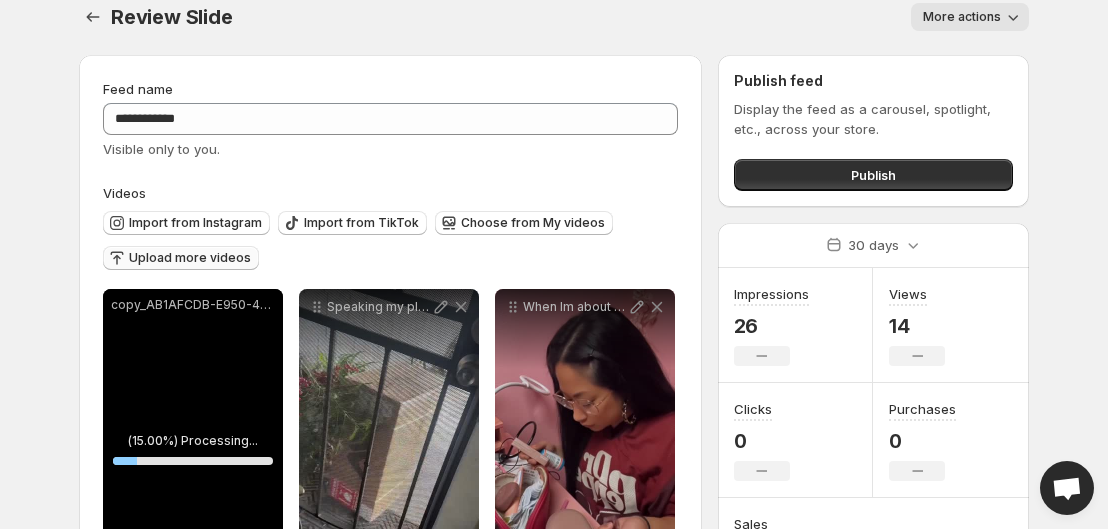 scroll, scrollTop: 0, scrollLeft: 0, axis: both 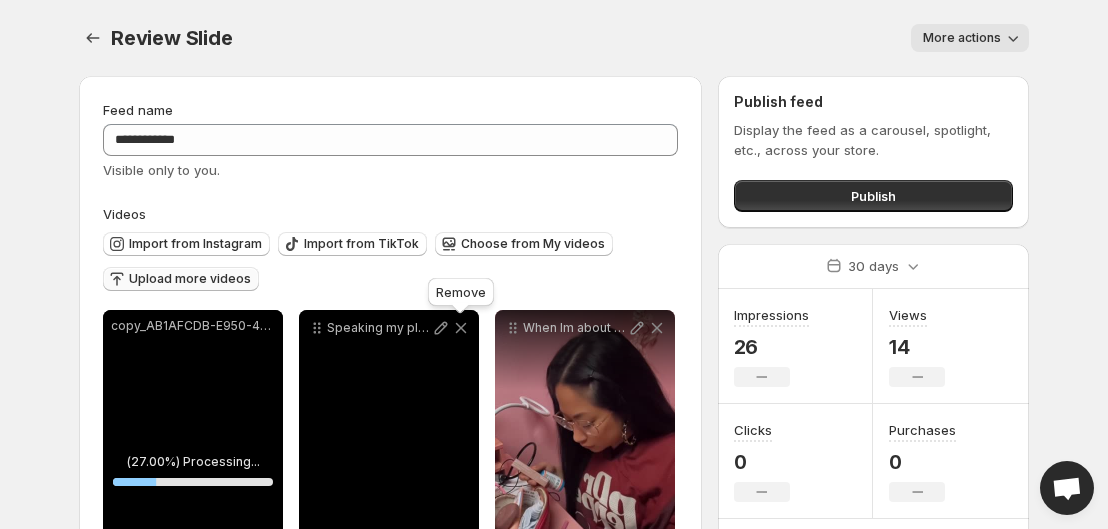 click 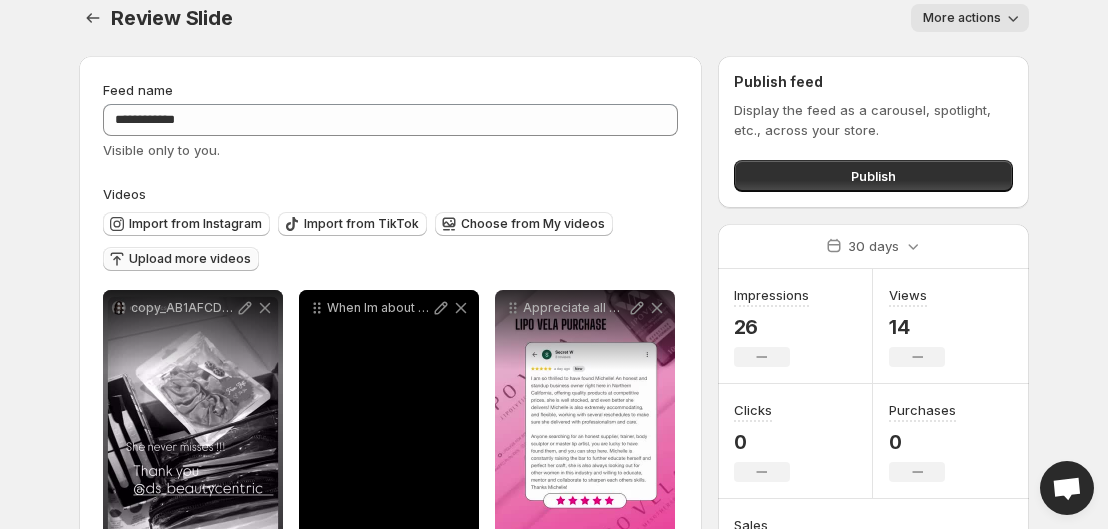 scroll, scrollTop: 0, scrollLeft: 0, axis: both 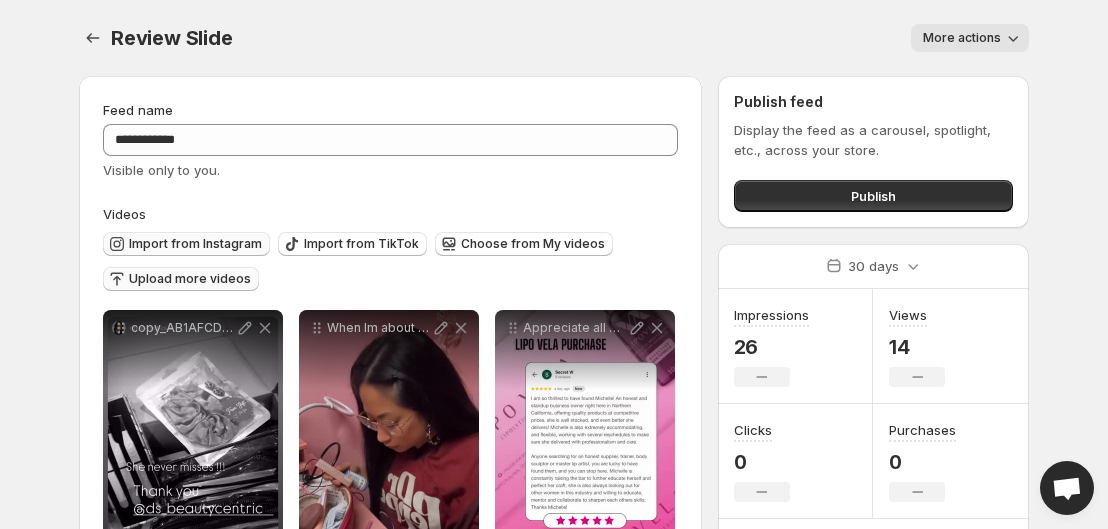 click on "Import from Instagram" at bounding box center [195, 244] 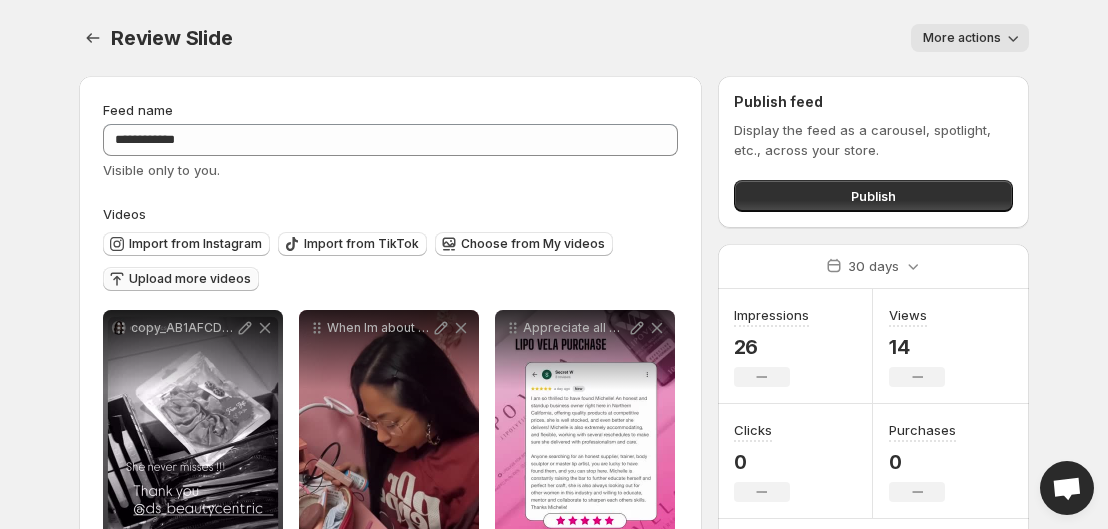 click on "Appreciate all my new clients old clients new customers old customers Meeting new people and catching up with people is one of the best part of what I do It never gets boring Relationships an" at bounding box center [585, 328] 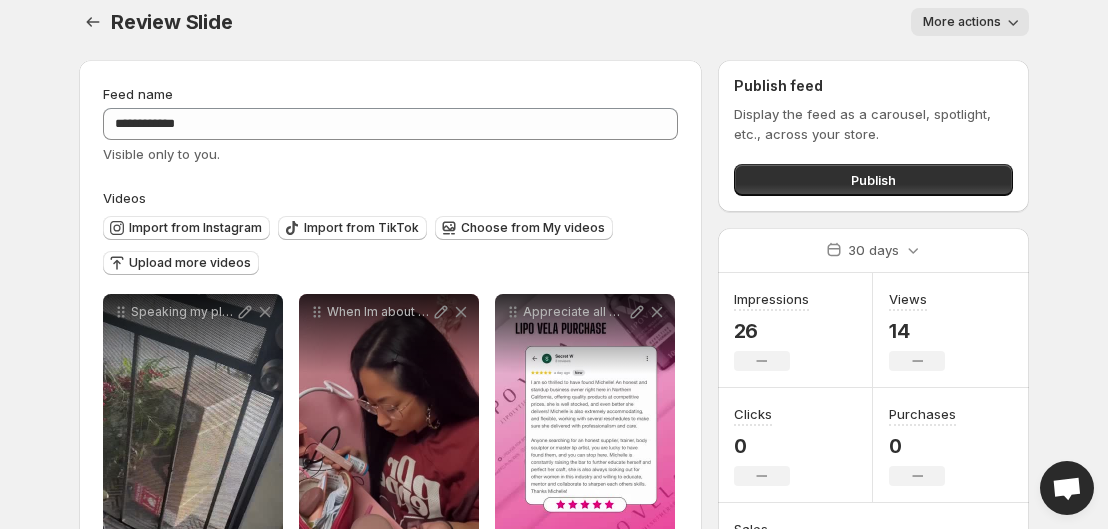 scroll, scrollTop: 149, scrollLeft: 0, axis: vertical 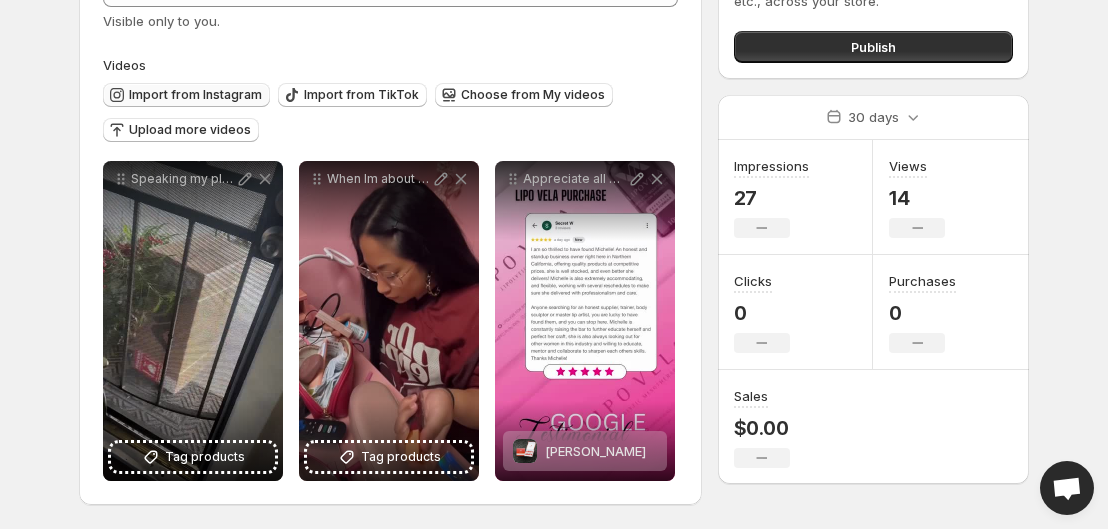 click on "Import from Instagram" at bounding box center [195, 95] 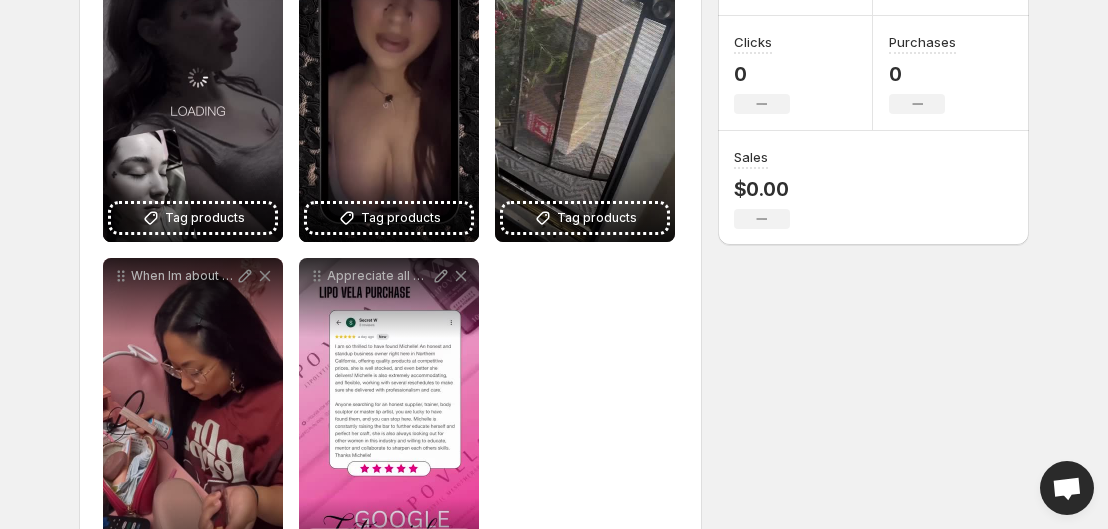 scroll, scrollTop: 0, scrollLeft: 0, axis: both 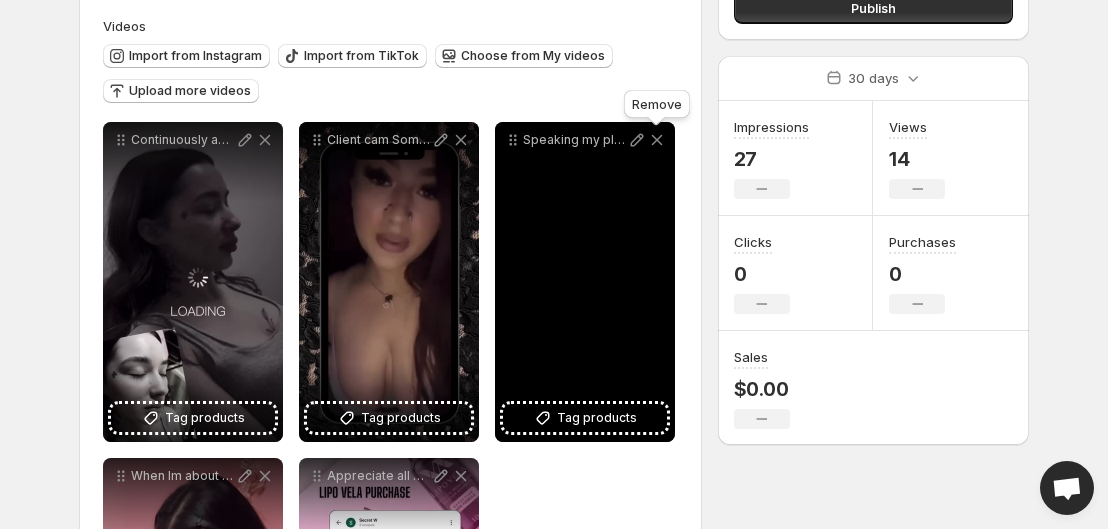 click 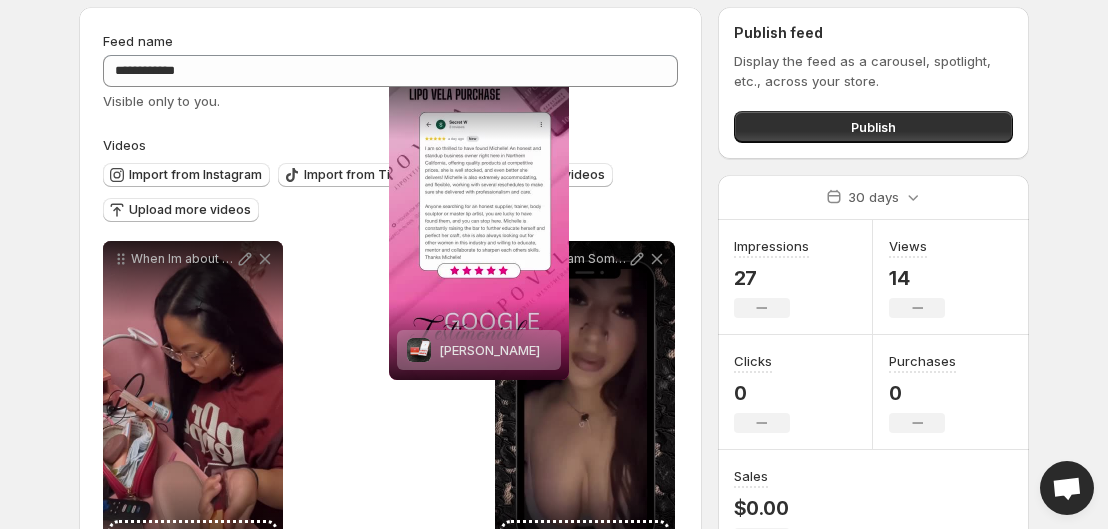 scroll, scrollTop: 58, scrollLeft: 0, axis: vertical 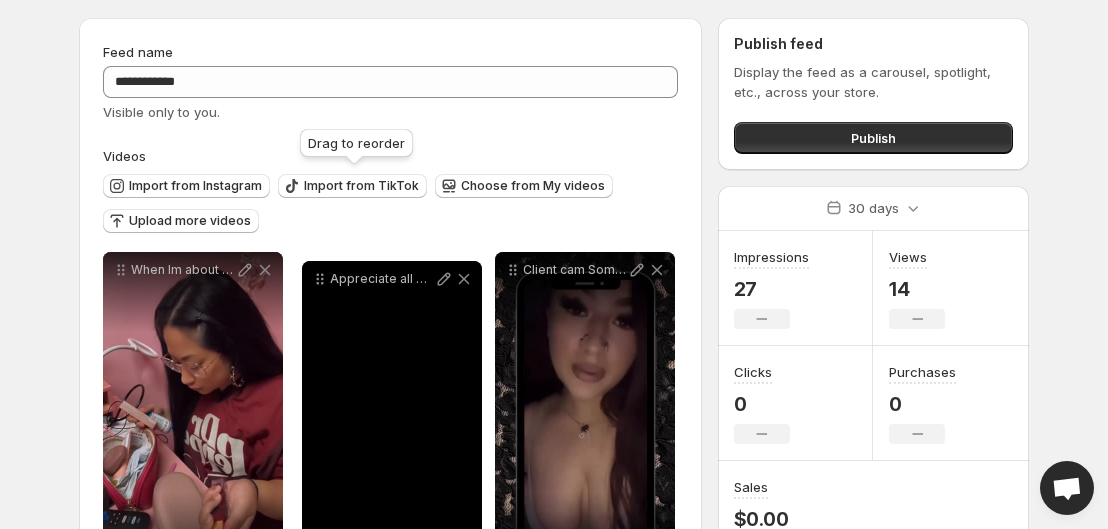 drag, startPoint x: 120, startPoint y: 478, endPoint x: 319, endPoint y: 281, distance: 280.01785 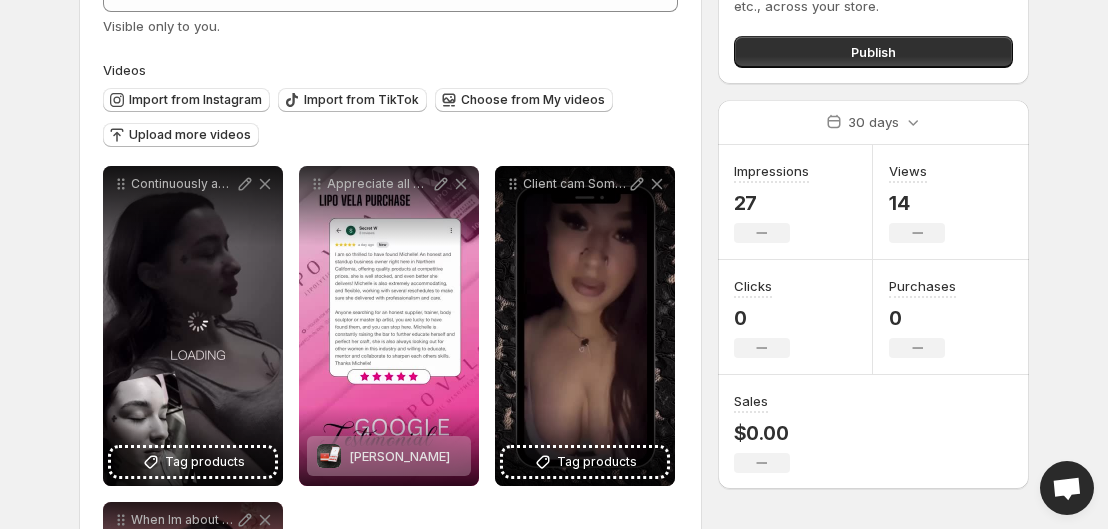 scroll, scrollTop: 142, scrollLeft: 0, axis: vertical 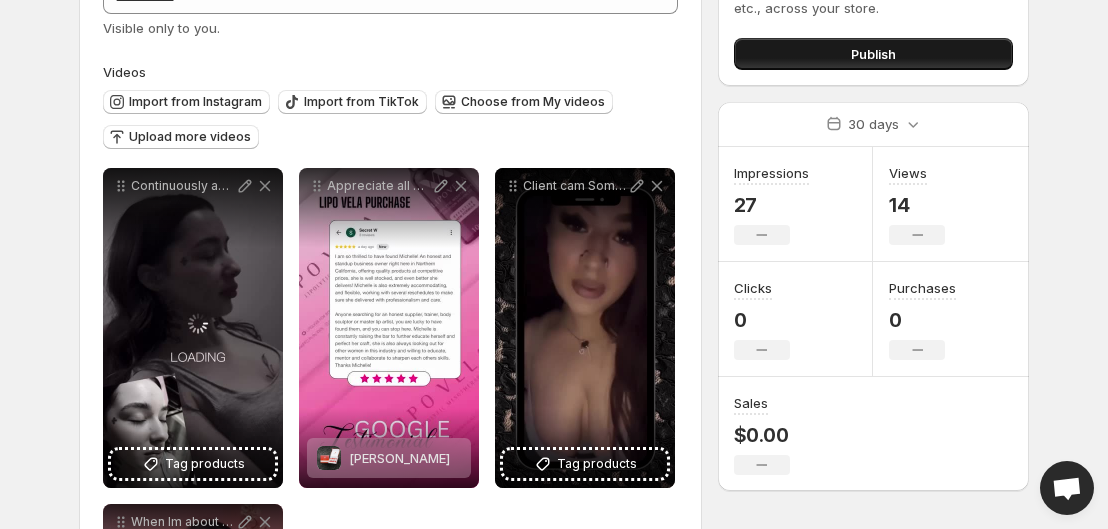 click on "Publish" at bounding box center [873, 54] 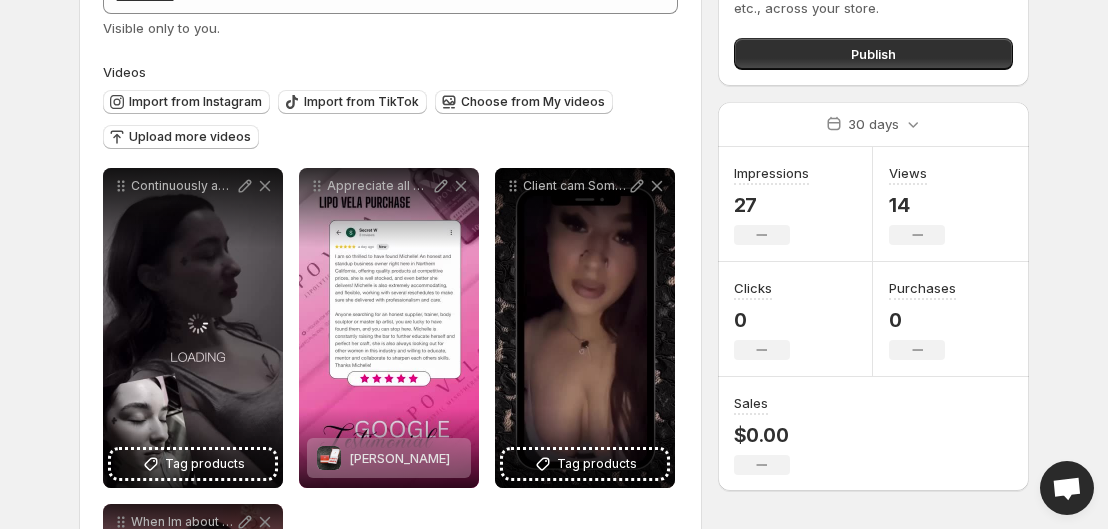 scroll, scrollTop: 0, scrollLeft: 0, axis: both 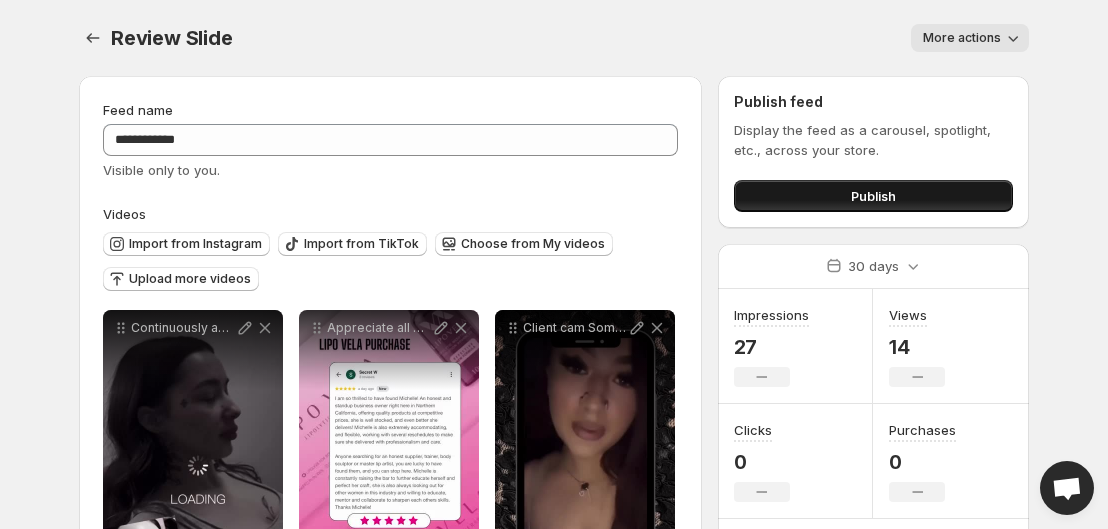 click on "Publish" at bounding box center [873, 196] 